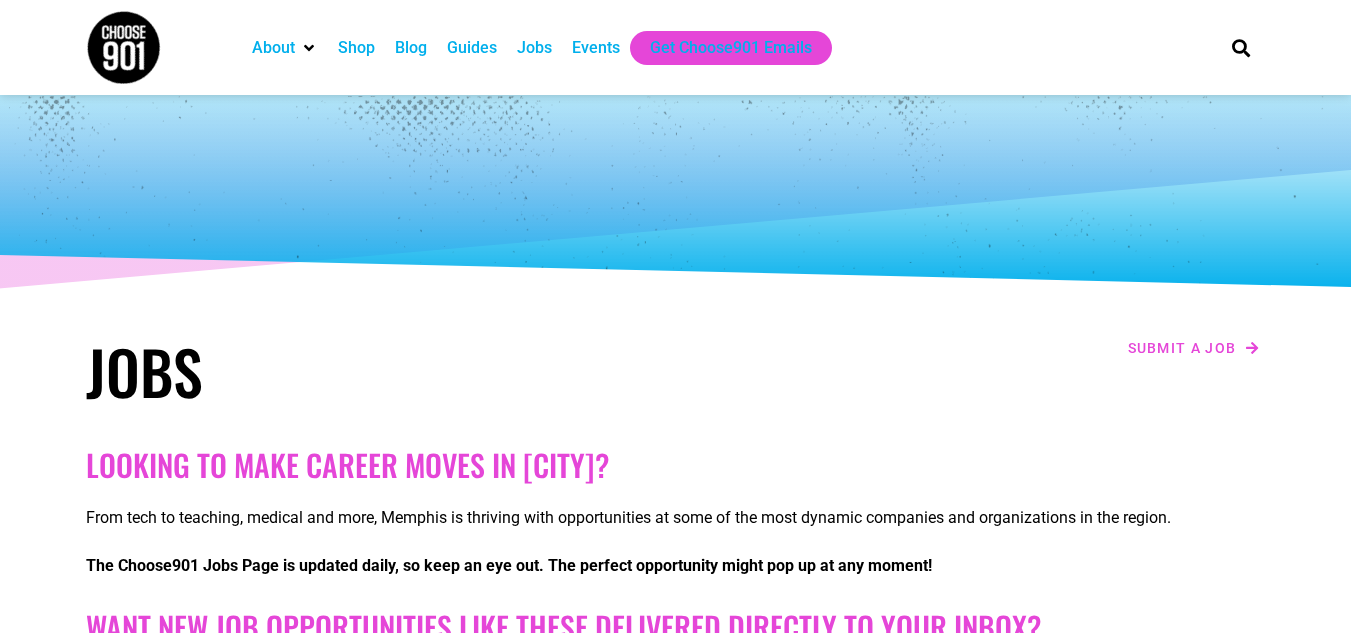 scroll, scrollTop: 0, scrollLeft: 0, axis: both 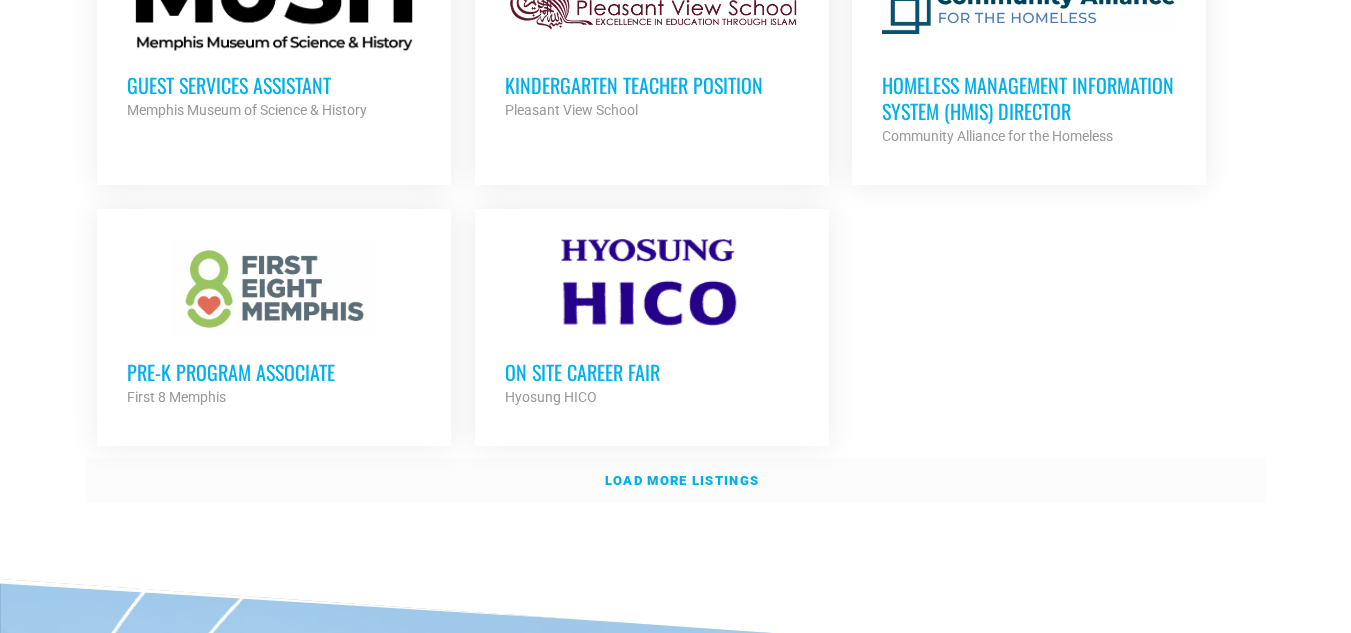 click on "Load more listings" at bounding box center (682, 480) 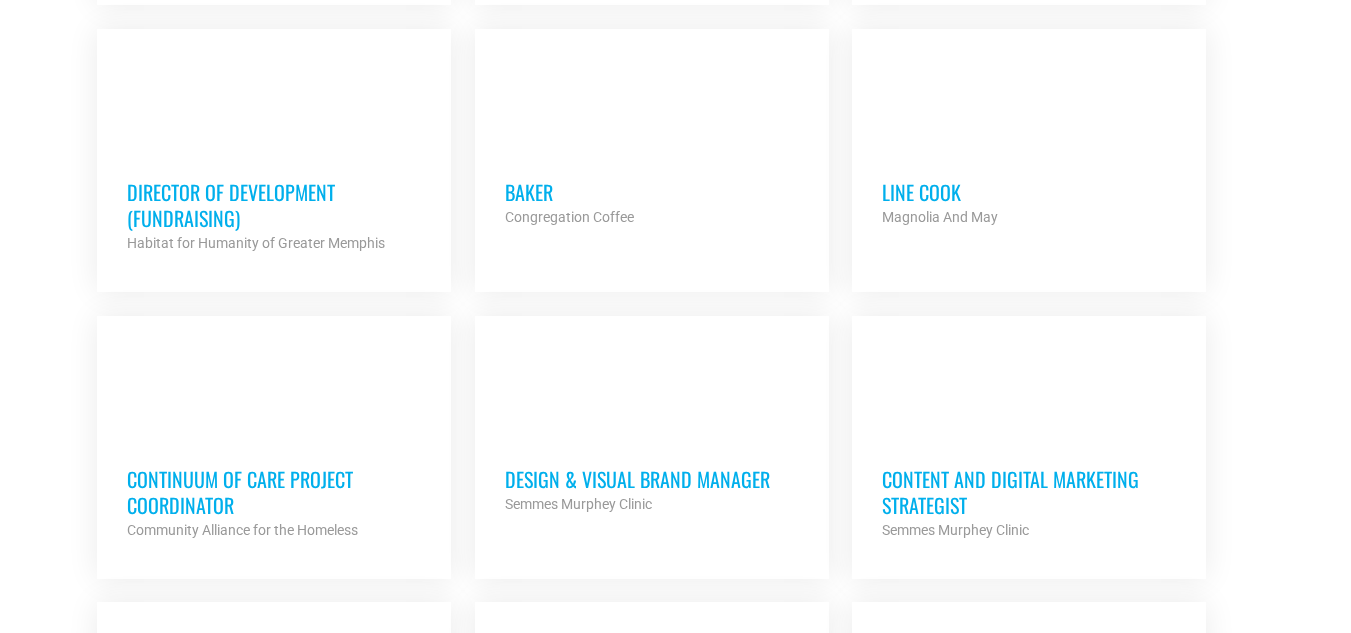 scroll, scrollTop: 3800, scrollLeft: 0, axis: vertical 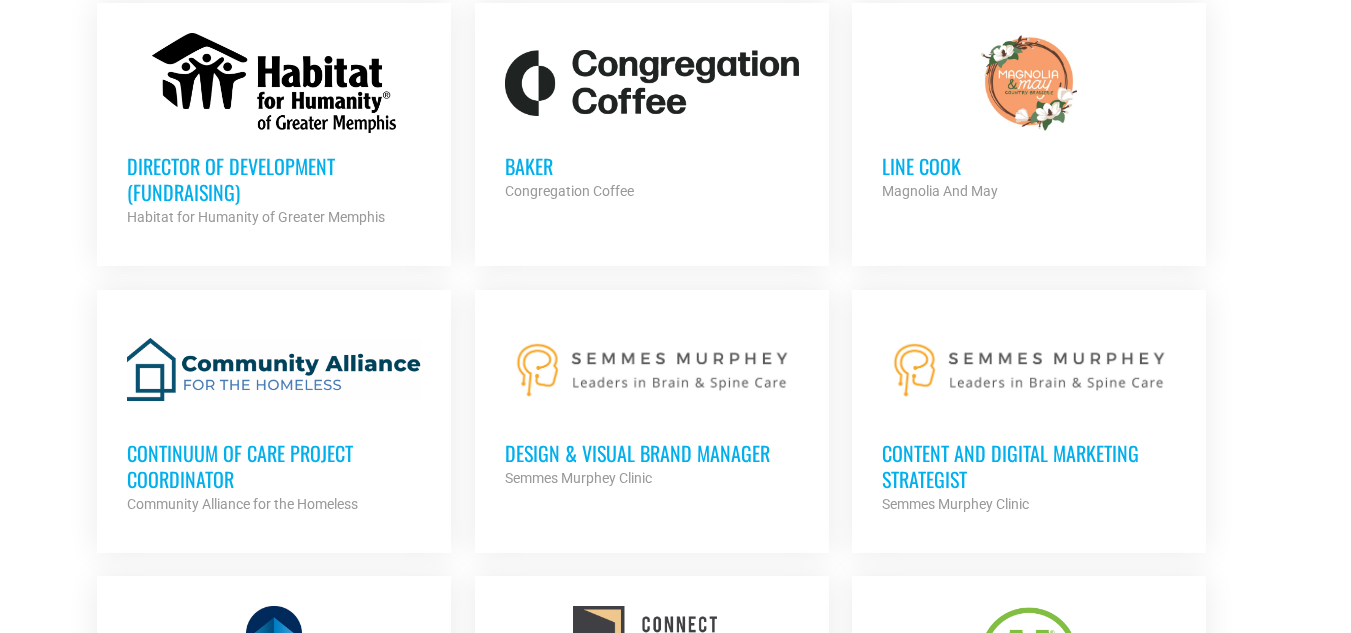 click on "Director of Development (Fundraising)" at bounding box center [274, 179] 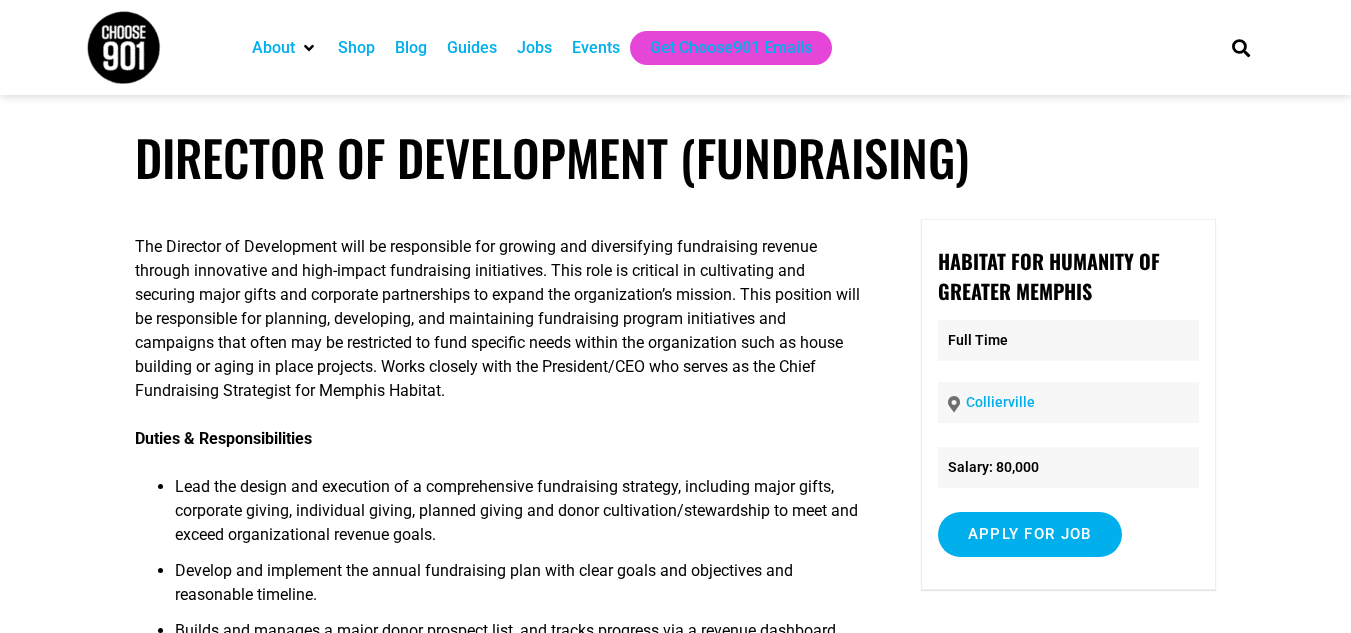 scroll, scrollTop: 0, scrollLeft: 0, axis: both 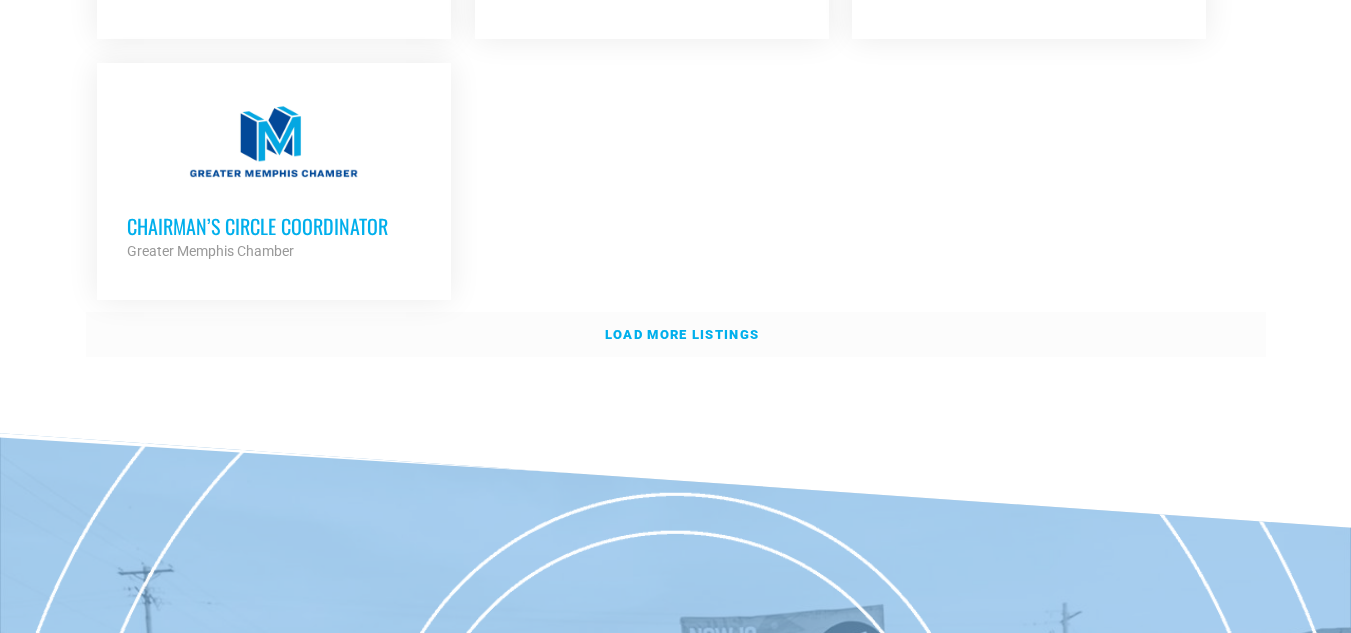 click on "Load more listings" at bounding box center [682, 334] 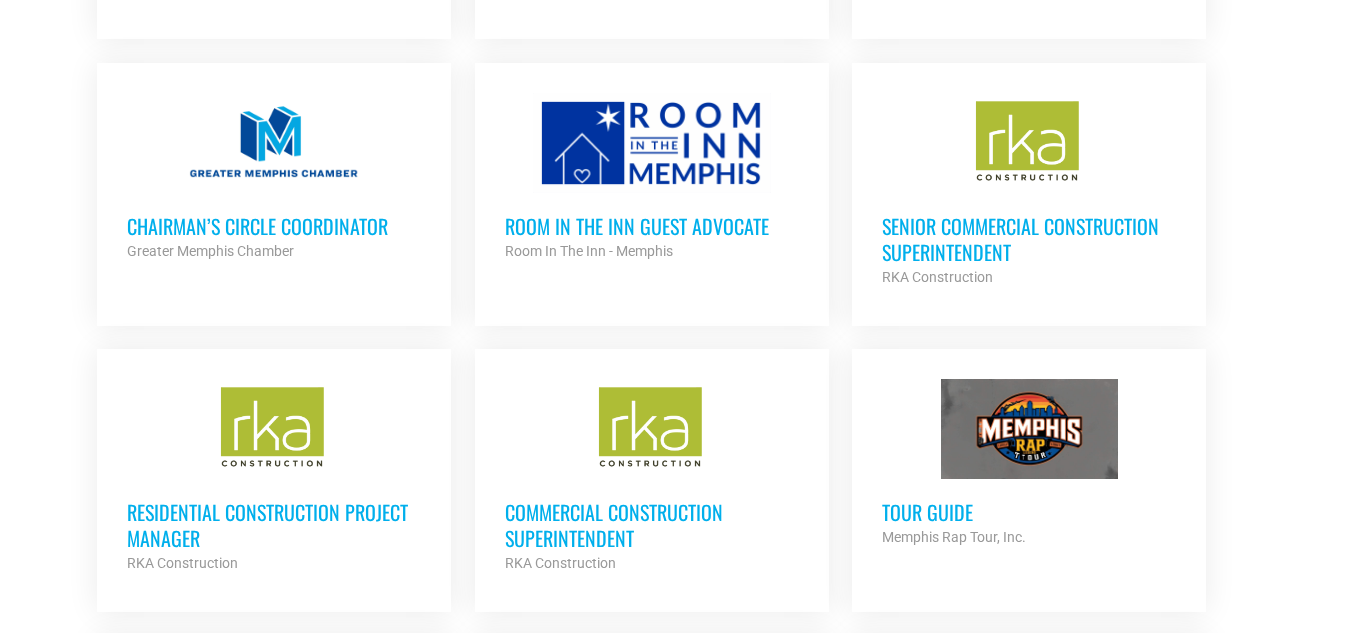 click at bounding box center (652, 143) 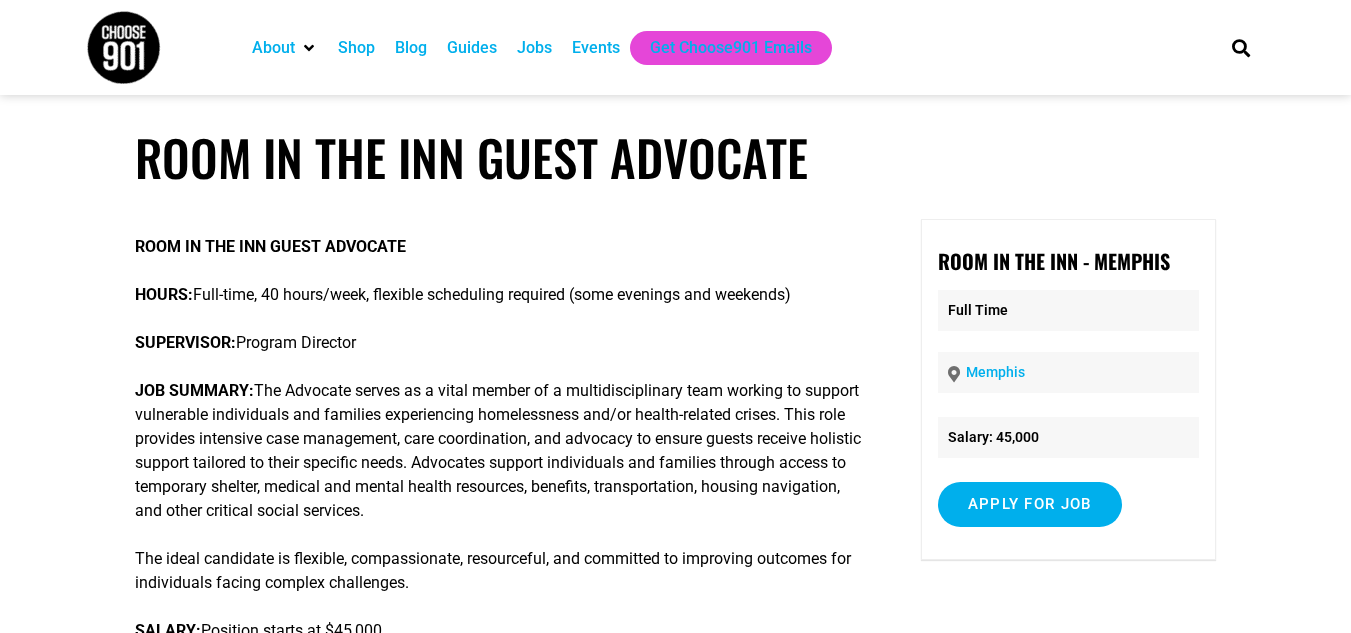 scroll, scrollTop: 0, scrollLeft: 0, axis: both 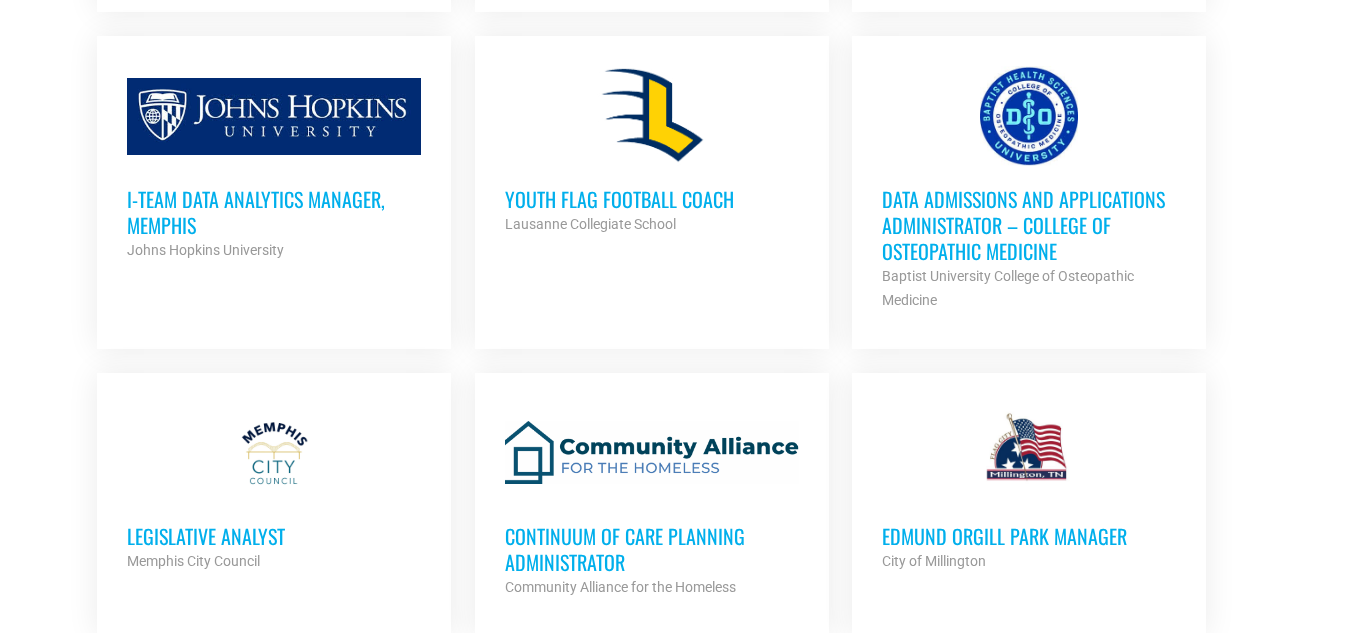 click at bounding box center (652, 116) 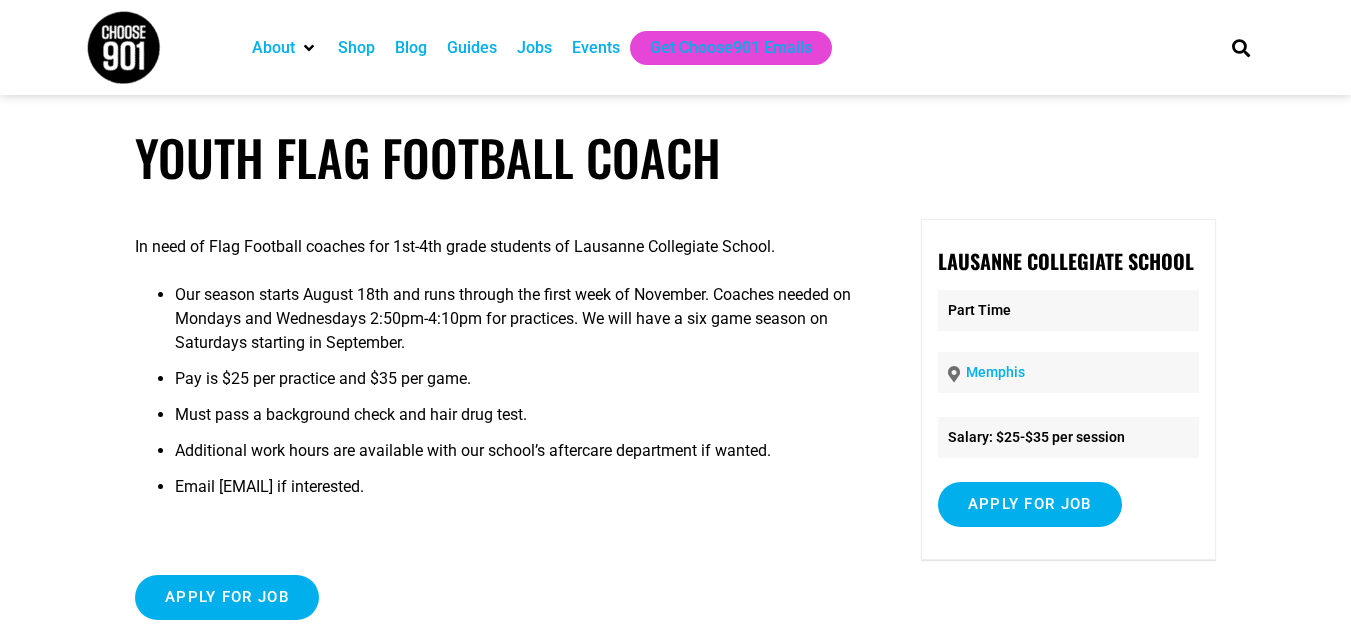 scroll, scrollTop: 0, scrollLeft: 0, axis: both 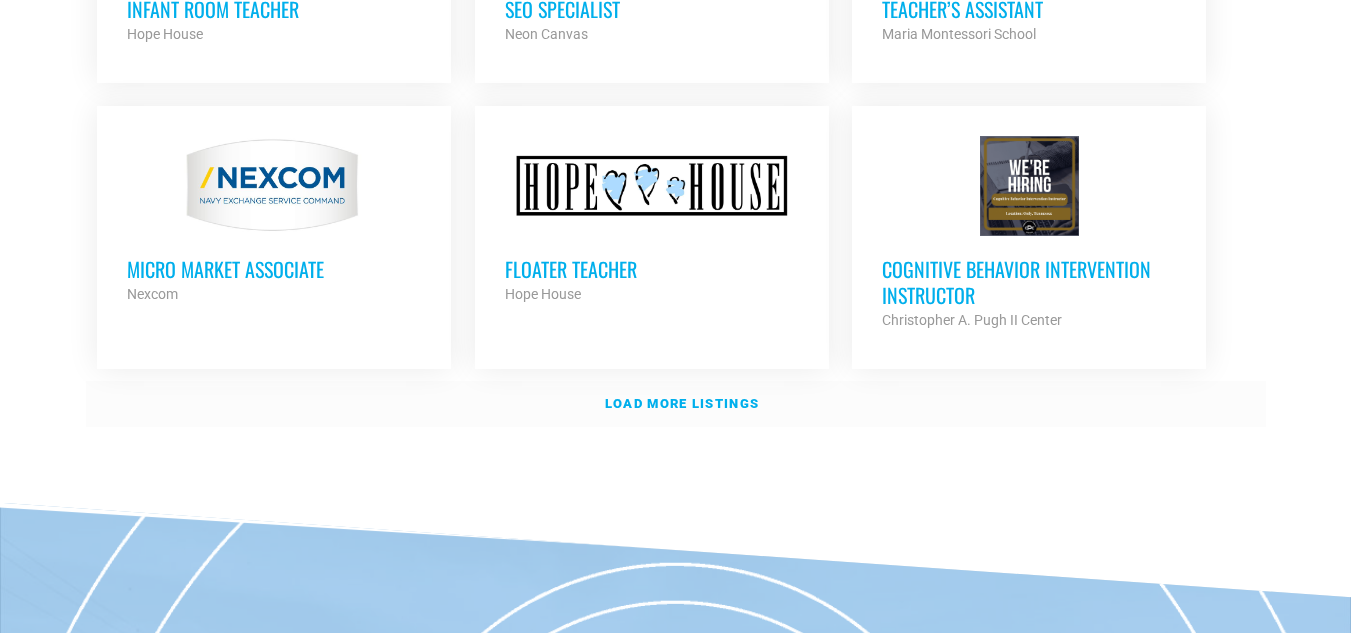click on "Load more listings" at bounding box center [682, 403] 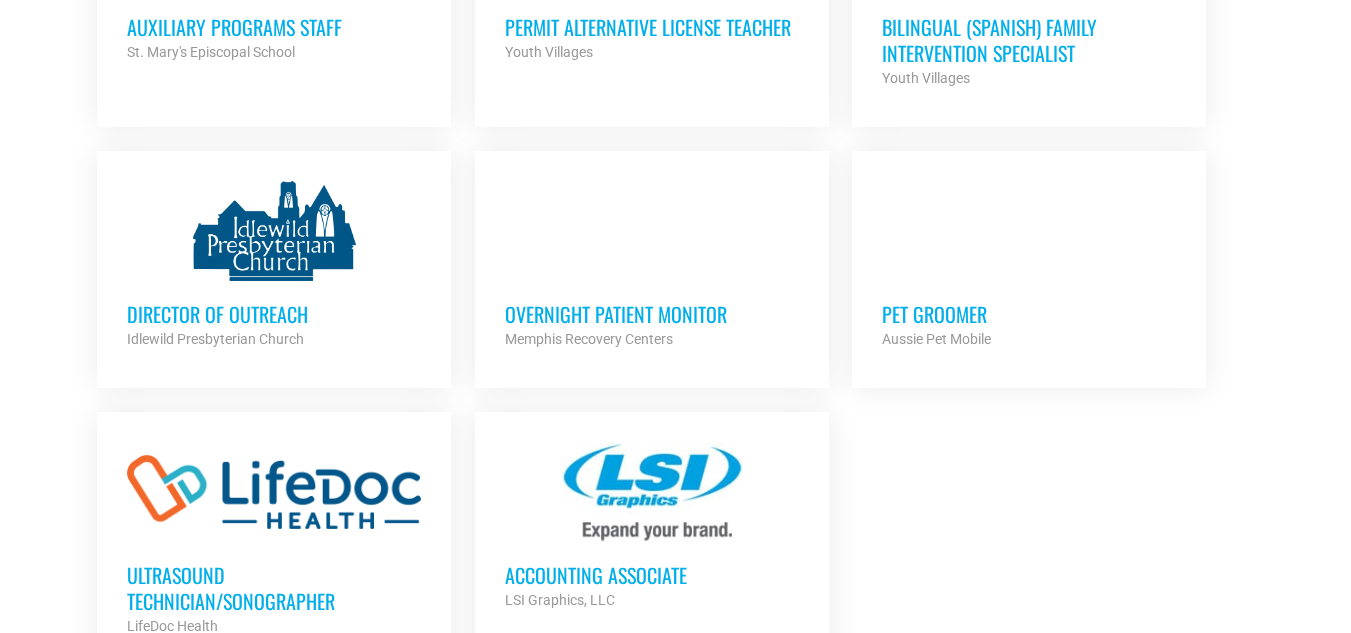 scroll, scrollTop: 7900, scrollLeft: 0, axis: vertical 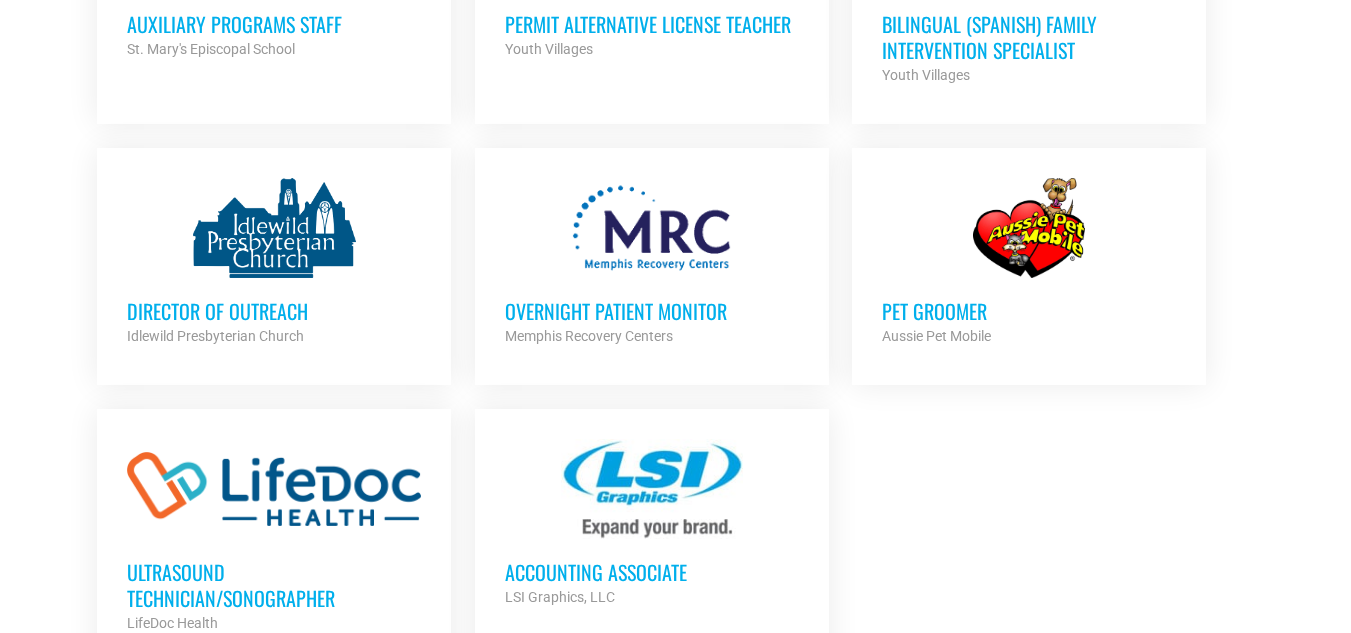 click at bounding box center (274, 228) 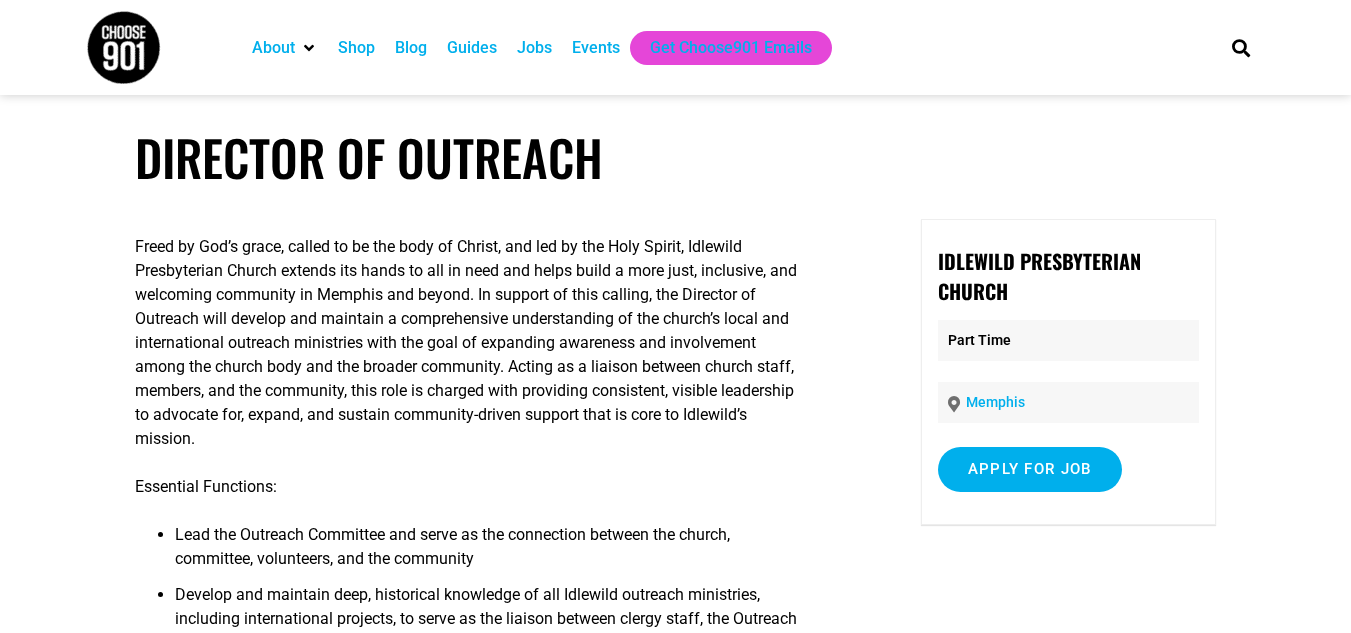scroll, scrollTop: 0, scrollLeft: 0, axis: both 